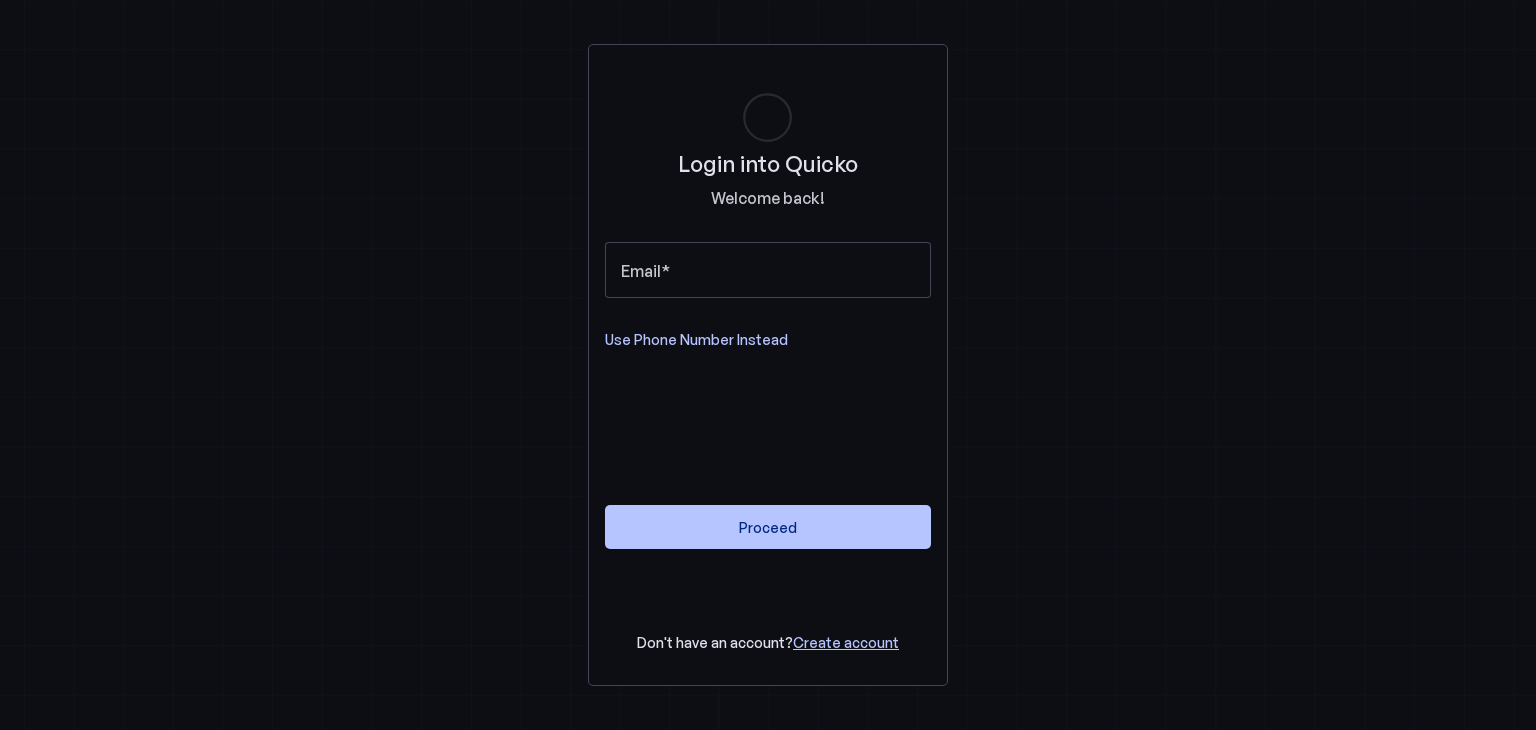 scroll, scrollTop: 0, scrollLeft: 0, axis: both 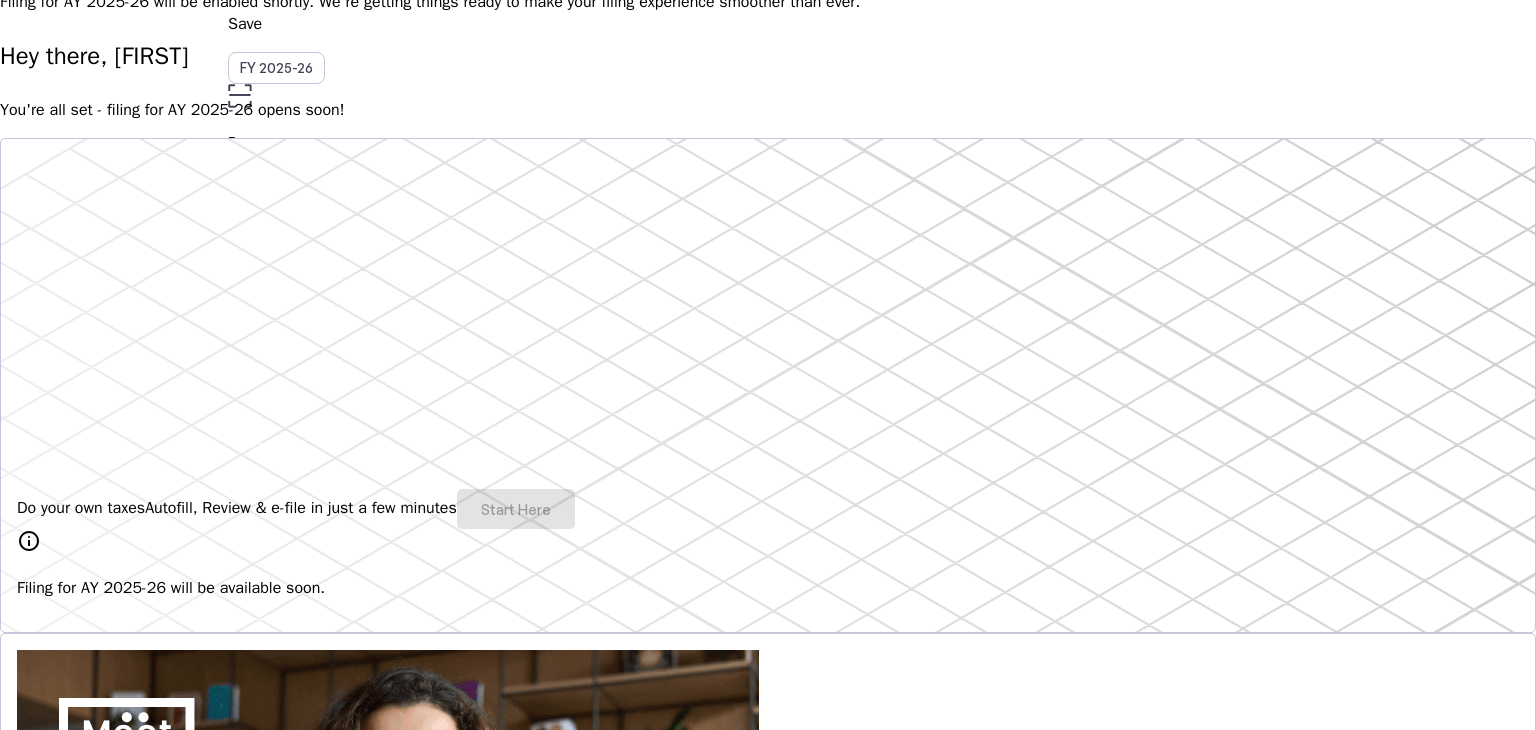 click on "Explore" at bounding box center (67, 1228) 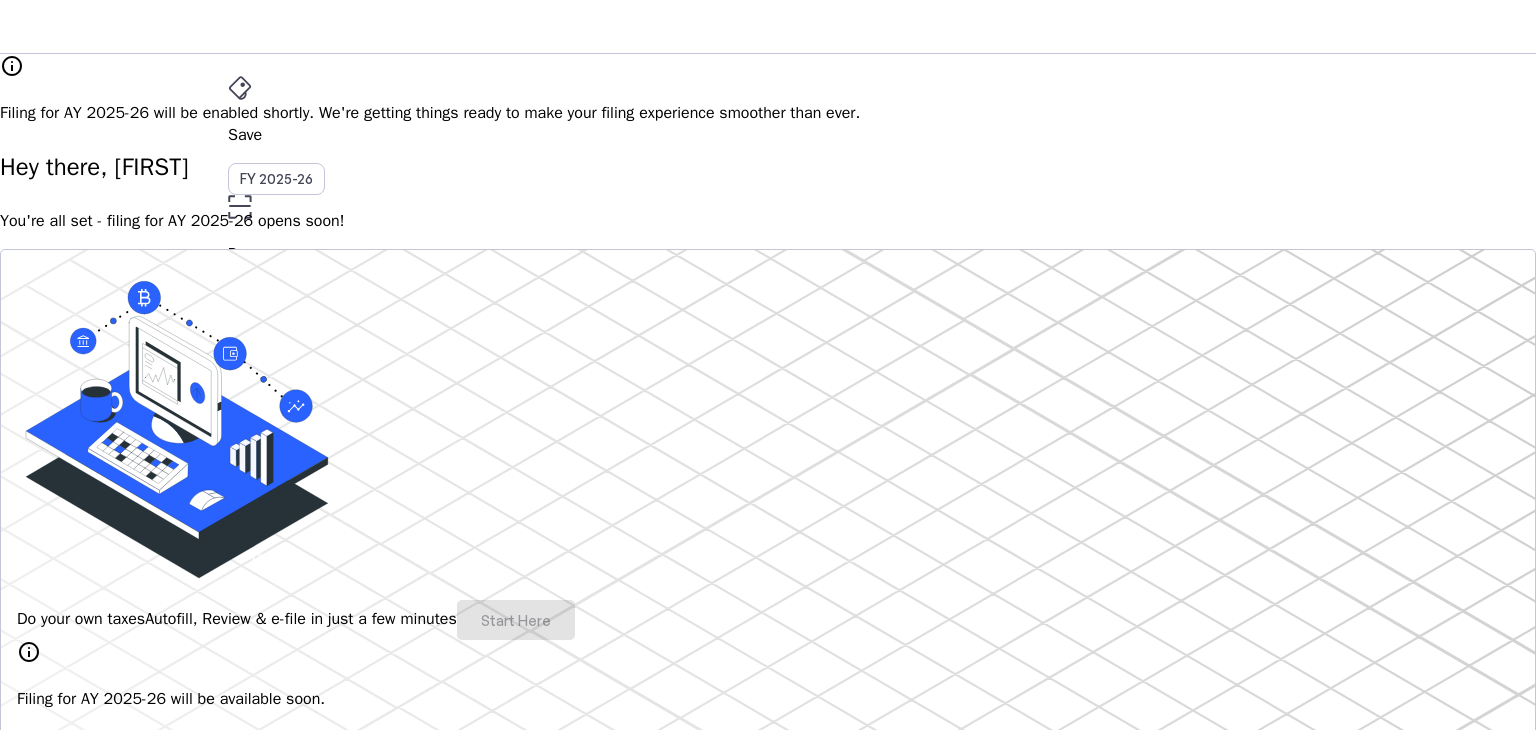 scroll, scrollTop: 0, scrollLeft: 0, axis: both 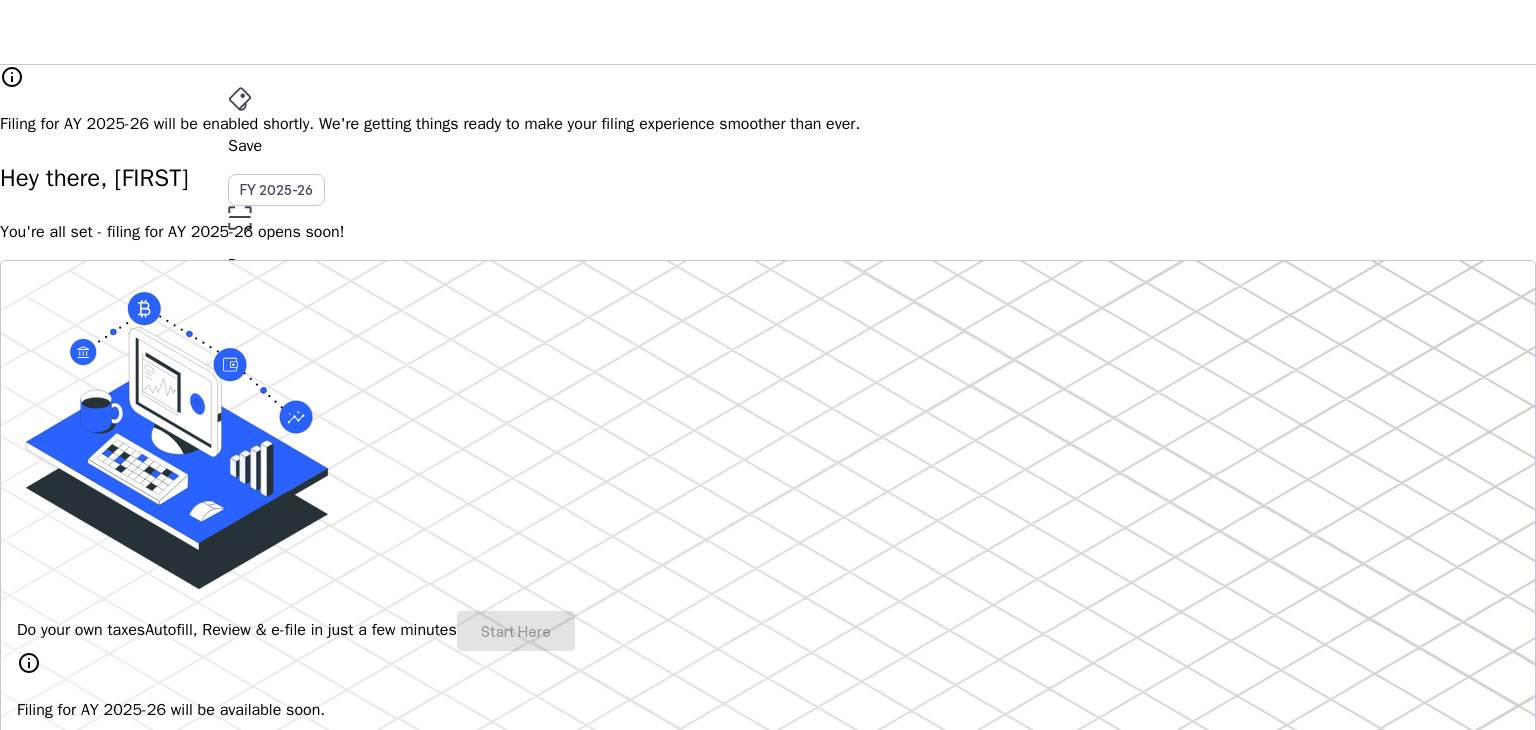 click at bounding box center (362, 32) 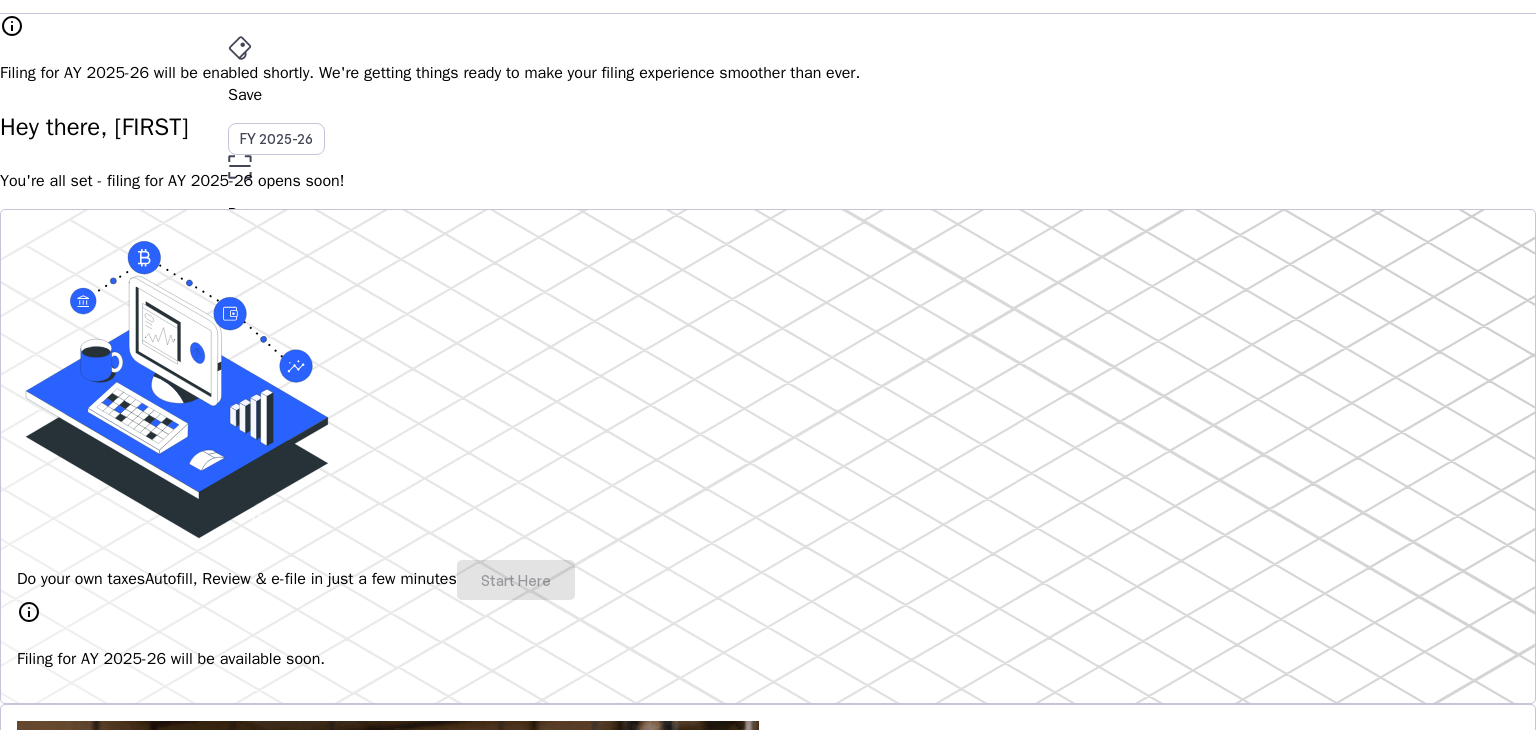 scroll, scrollTop: 0, scrollLeft: 0, axis: both 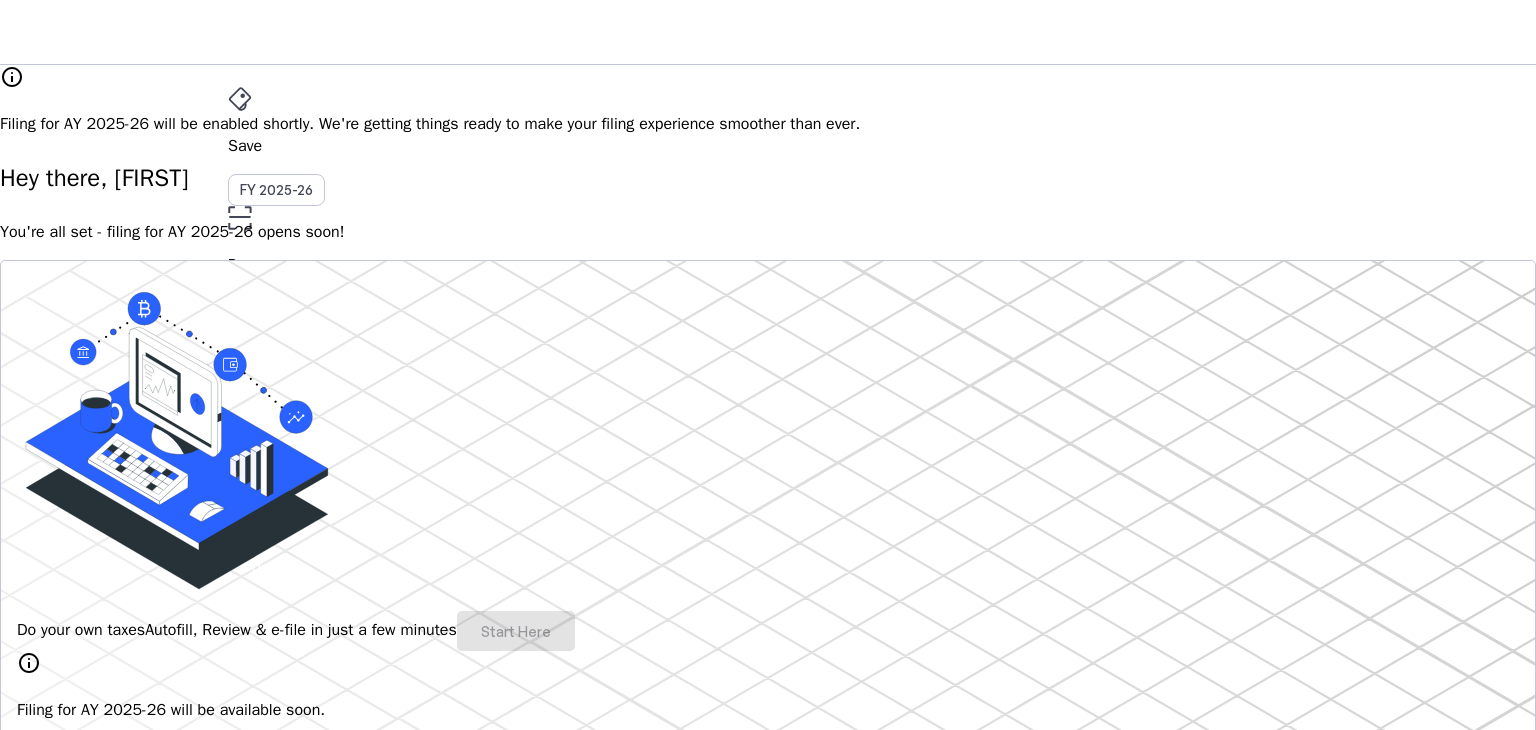 click on "Upgrade" at bounding box center (280, 567) 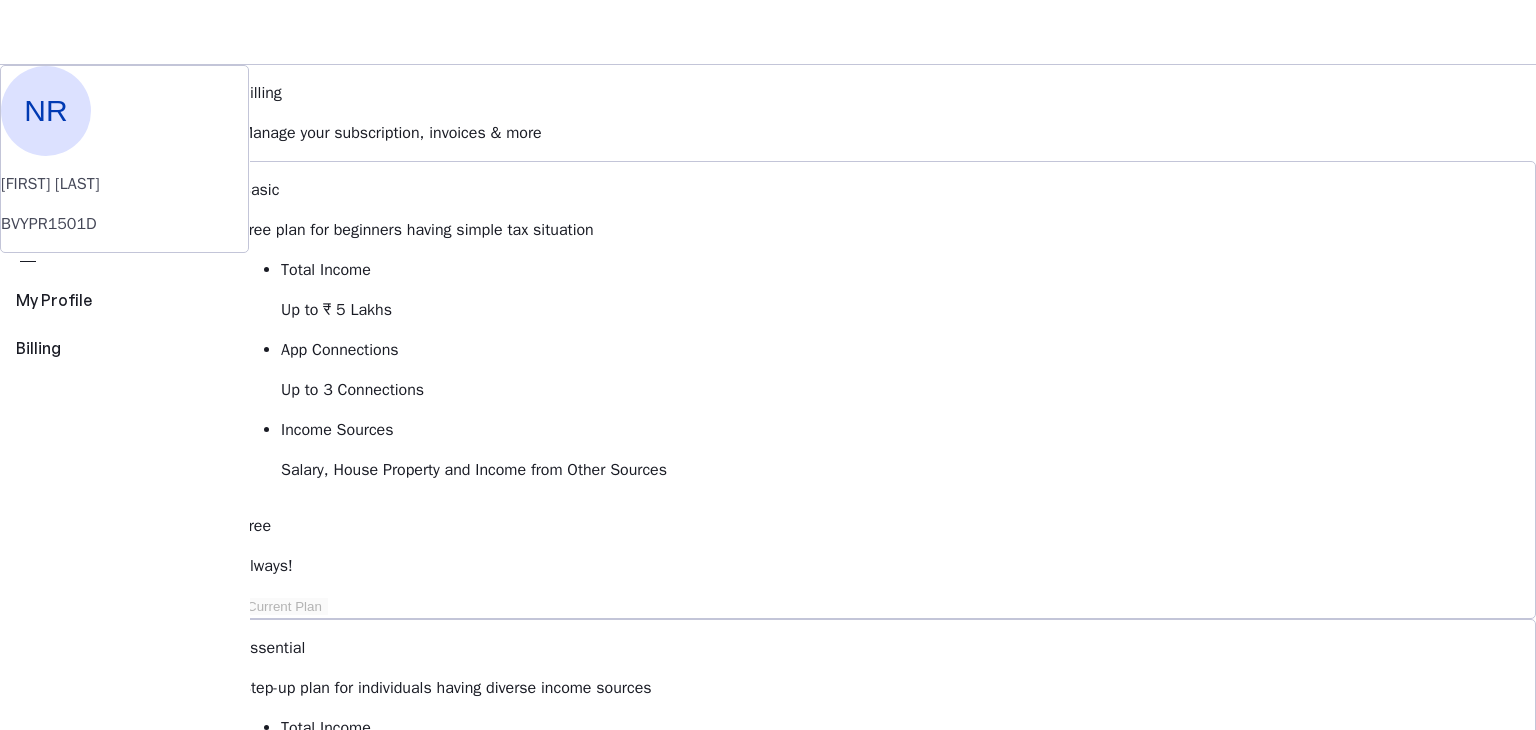 drag, startPoint x: 1063, startPoint y: 239, endPoint x: 1234, endPoint y: 276, distance: 174.95714 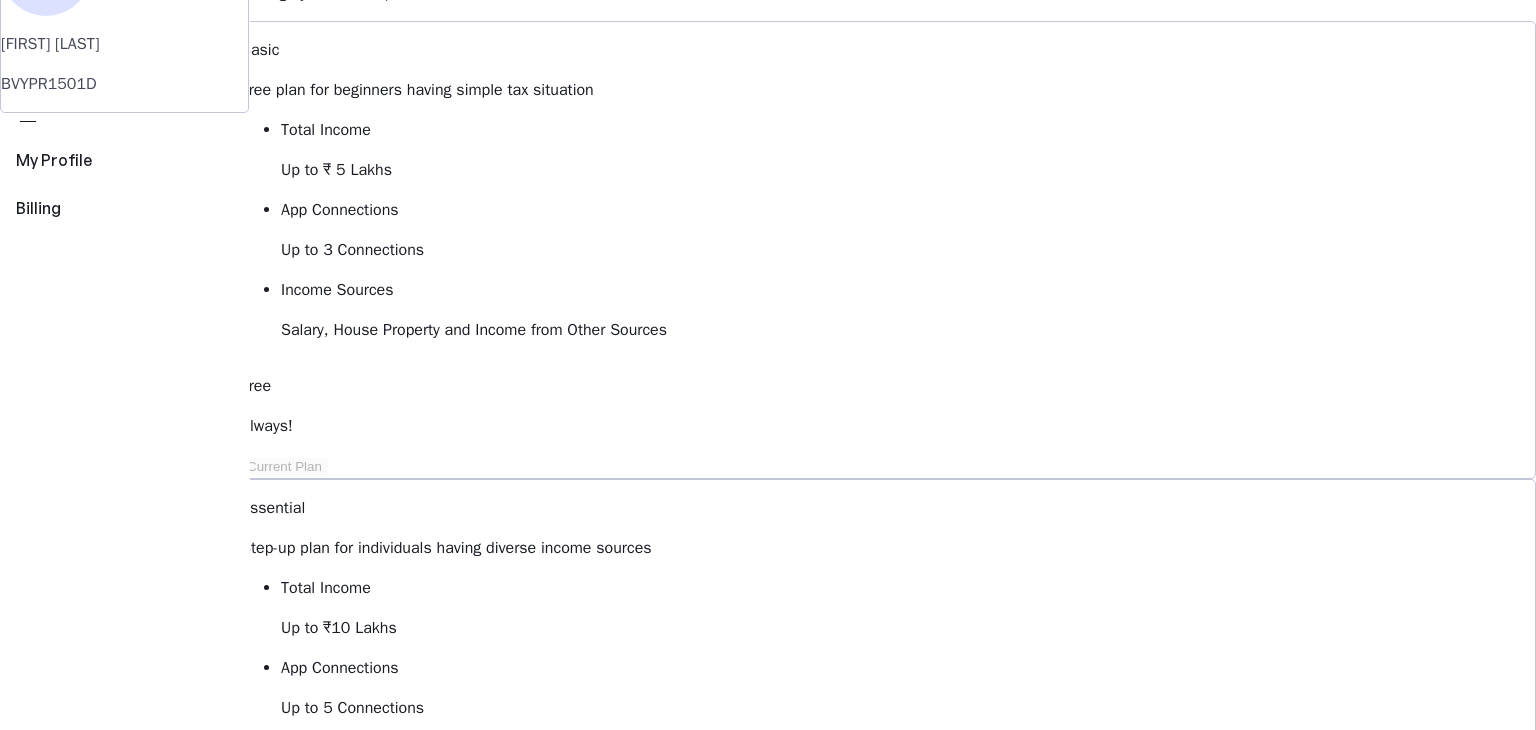scroll, scrollTop: 140, scrollLeft: 0, axis: vertical 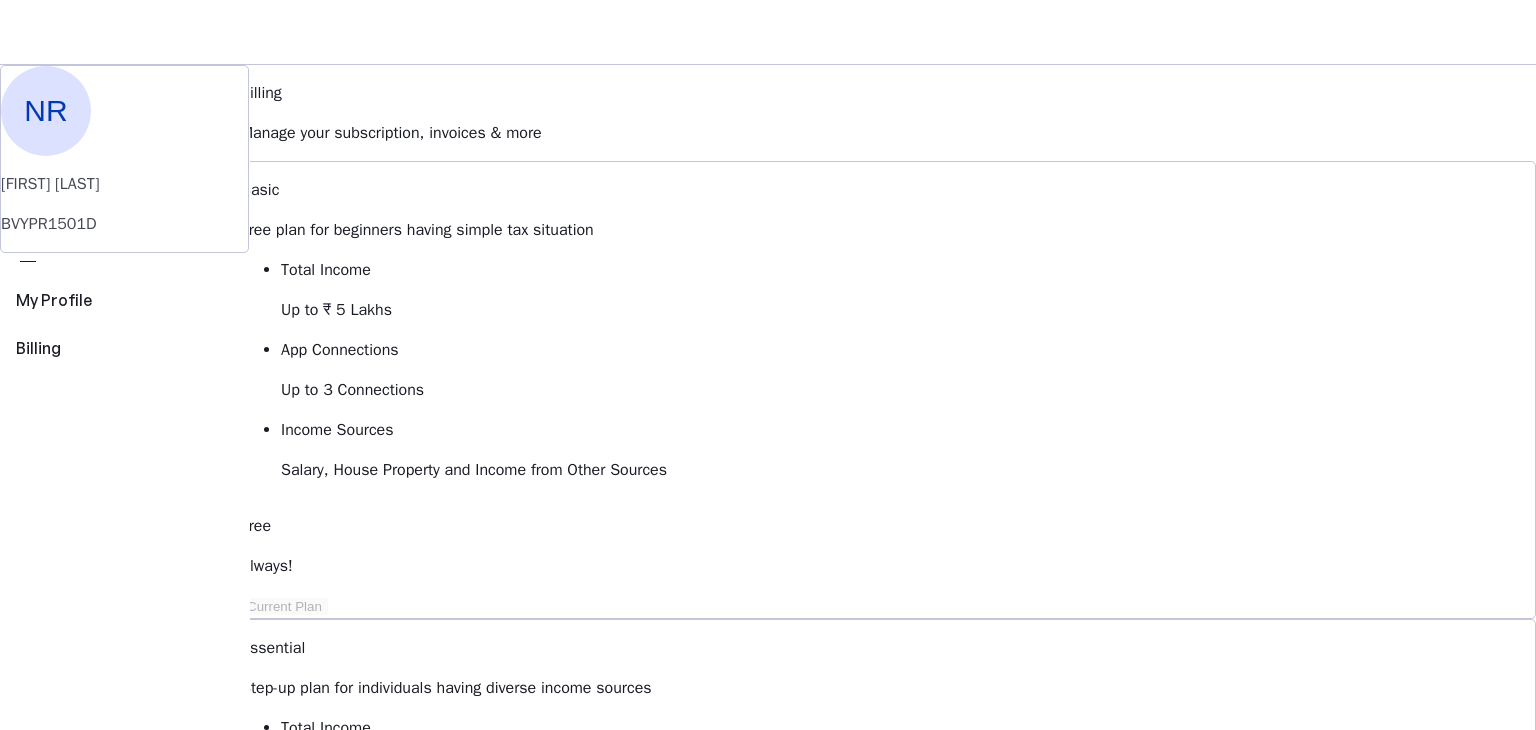 click on "Upgrade to Elite" at bounding box center (319, 1666) 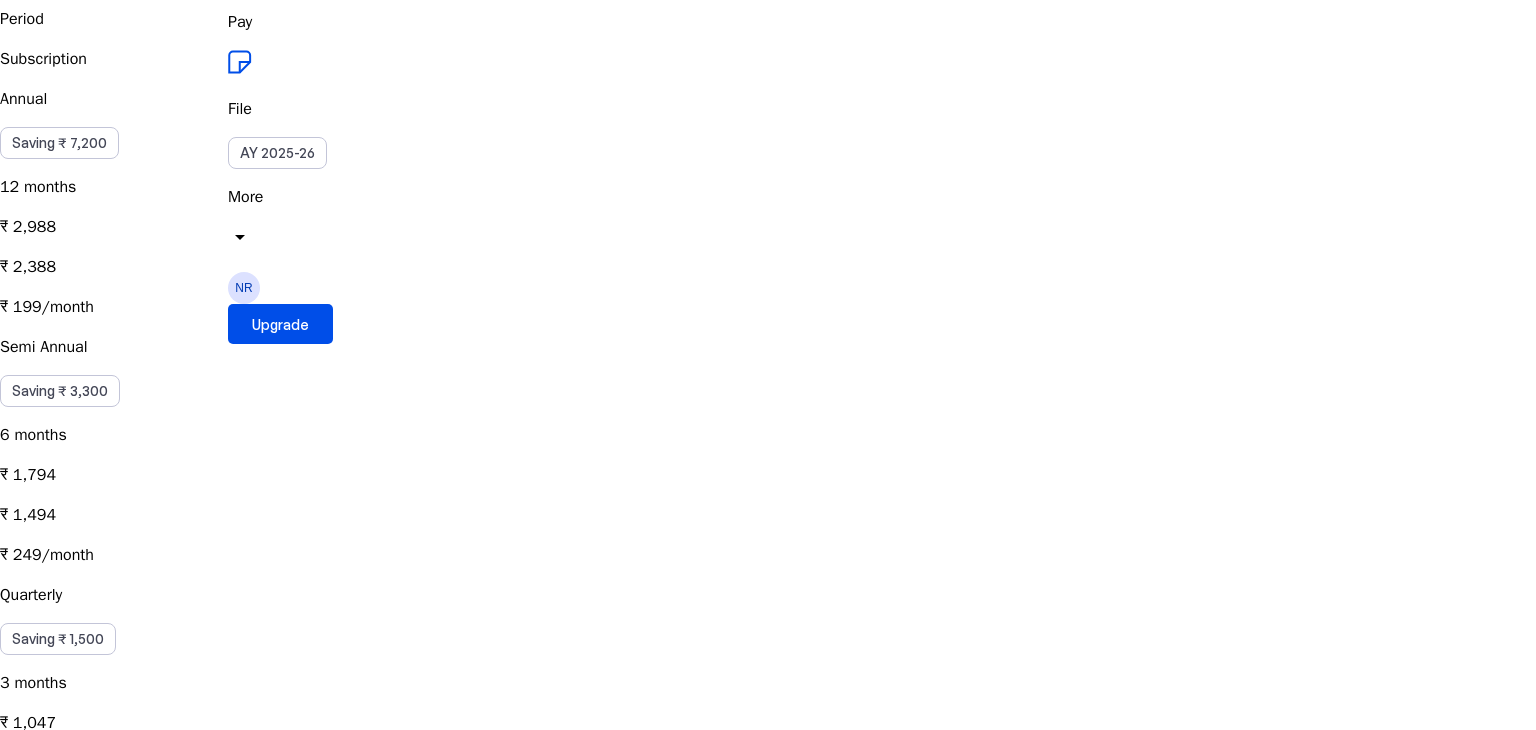 scroll, scrollTop: 282, scrollLeft: 0, axis: vertical 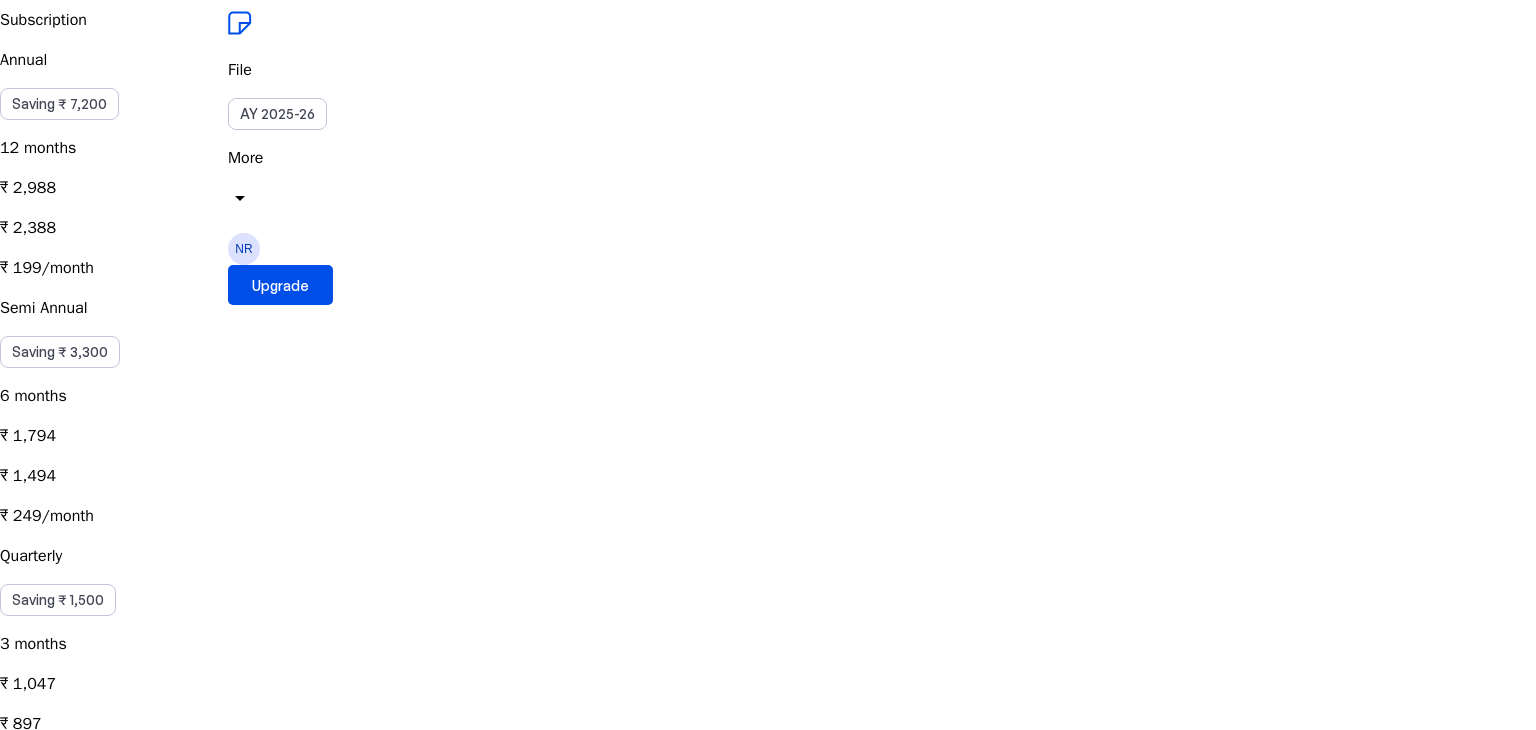 click on "Purchasing Elite one time would keep your plan active for 30 days, granting you access to all Elite features during this period." at bounding box center [768, 884] 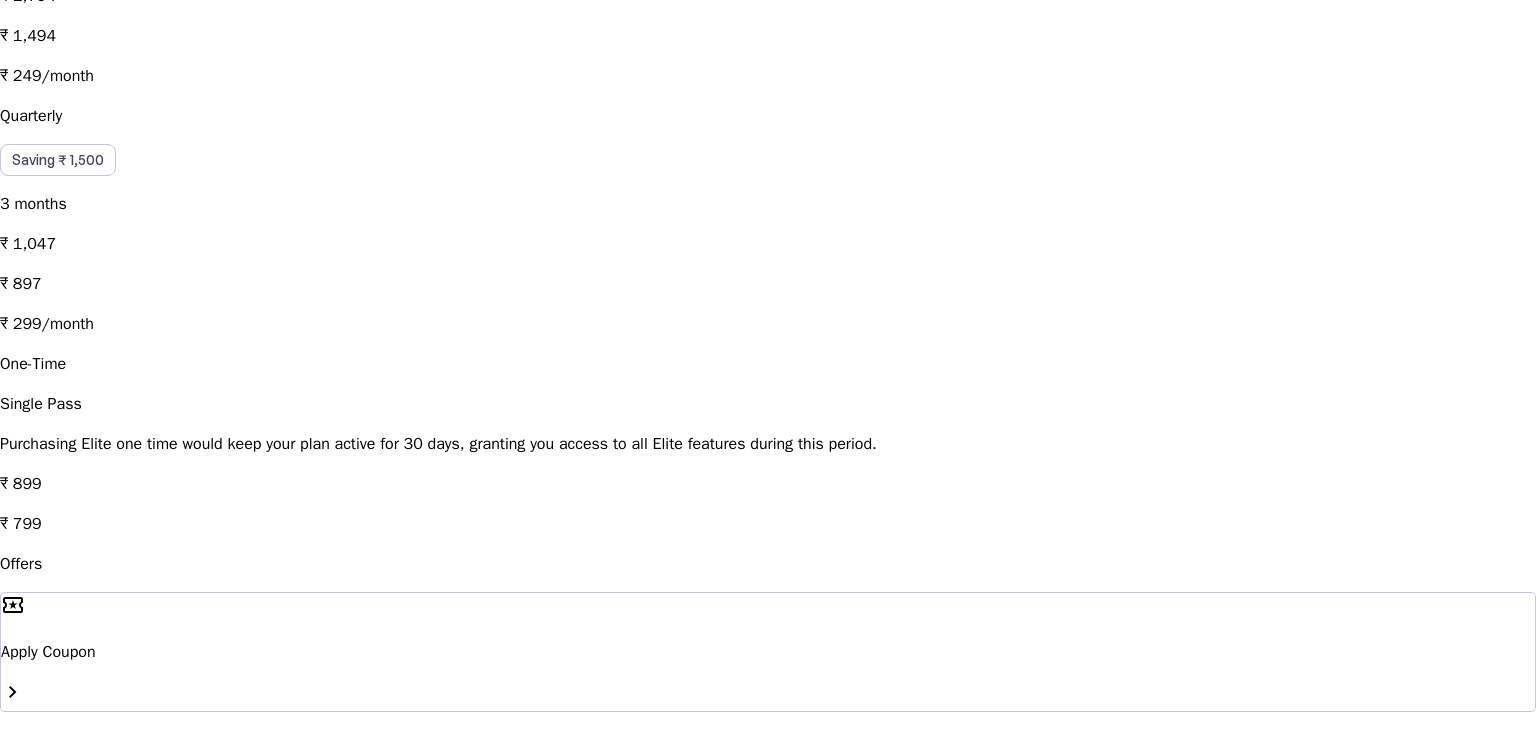 scroll, scrollTop: 733, scrollLeft: 0, axis: vertical 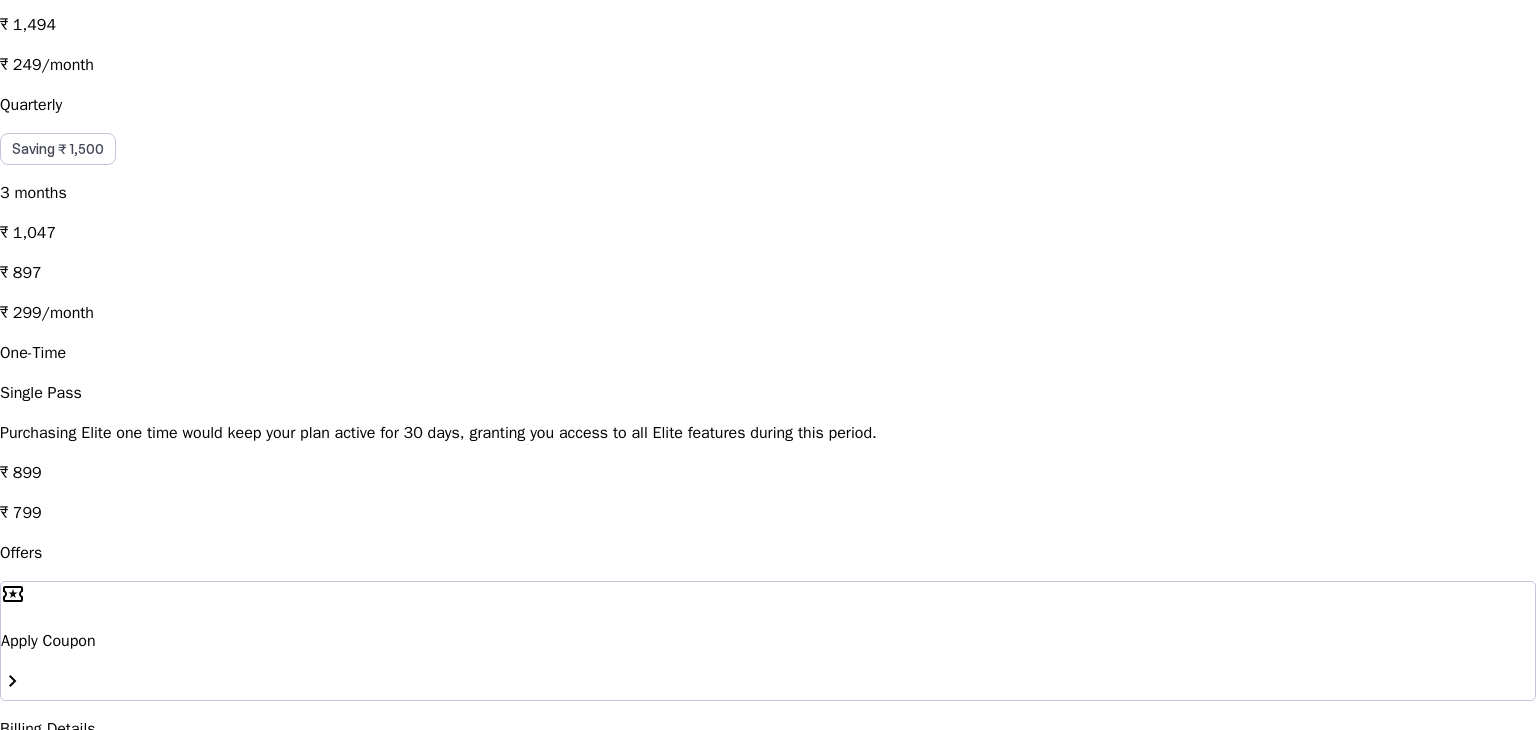 click on "[STATE]" at bounding box center [101, 841] 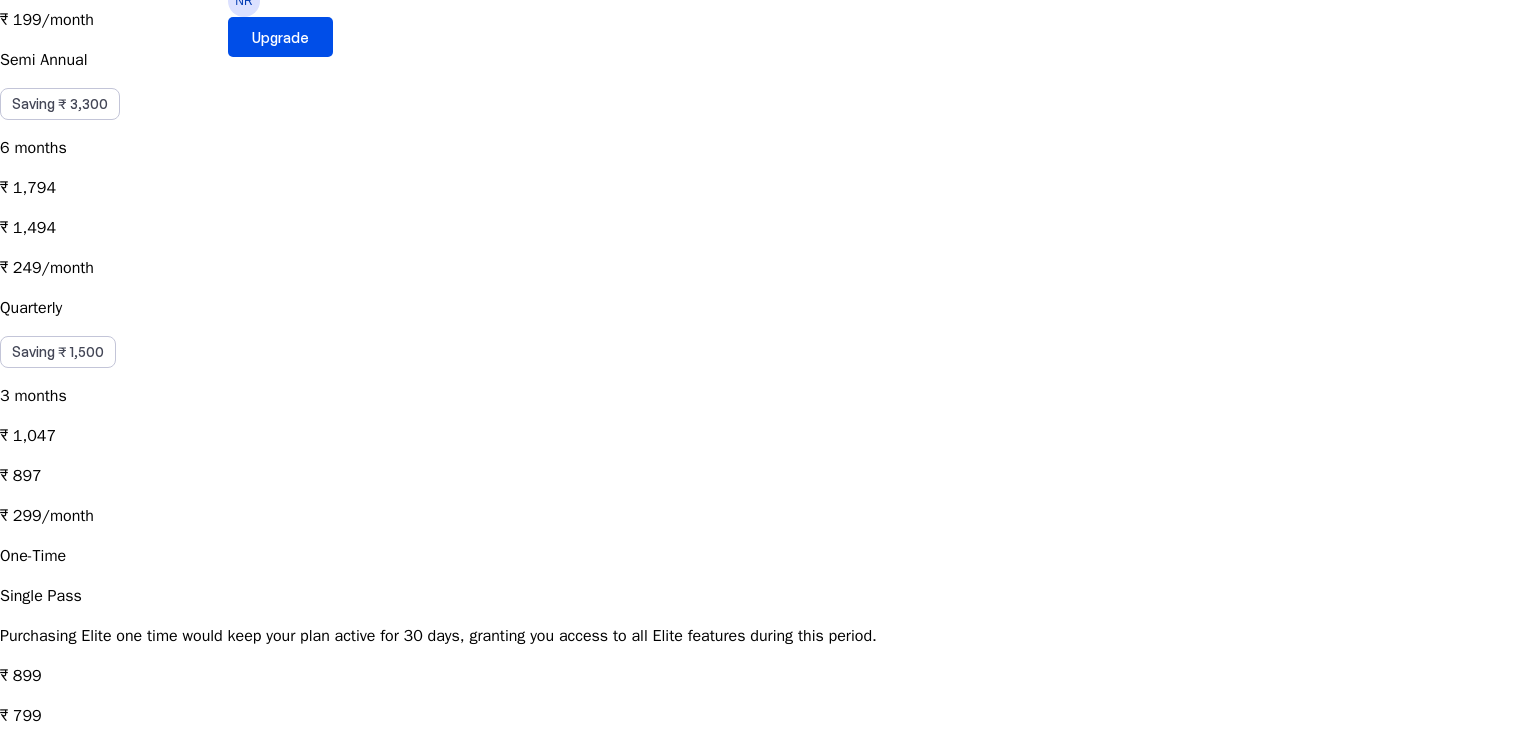 scroll, scrollTop: 529, scrollLeft: 0, axis: vertical 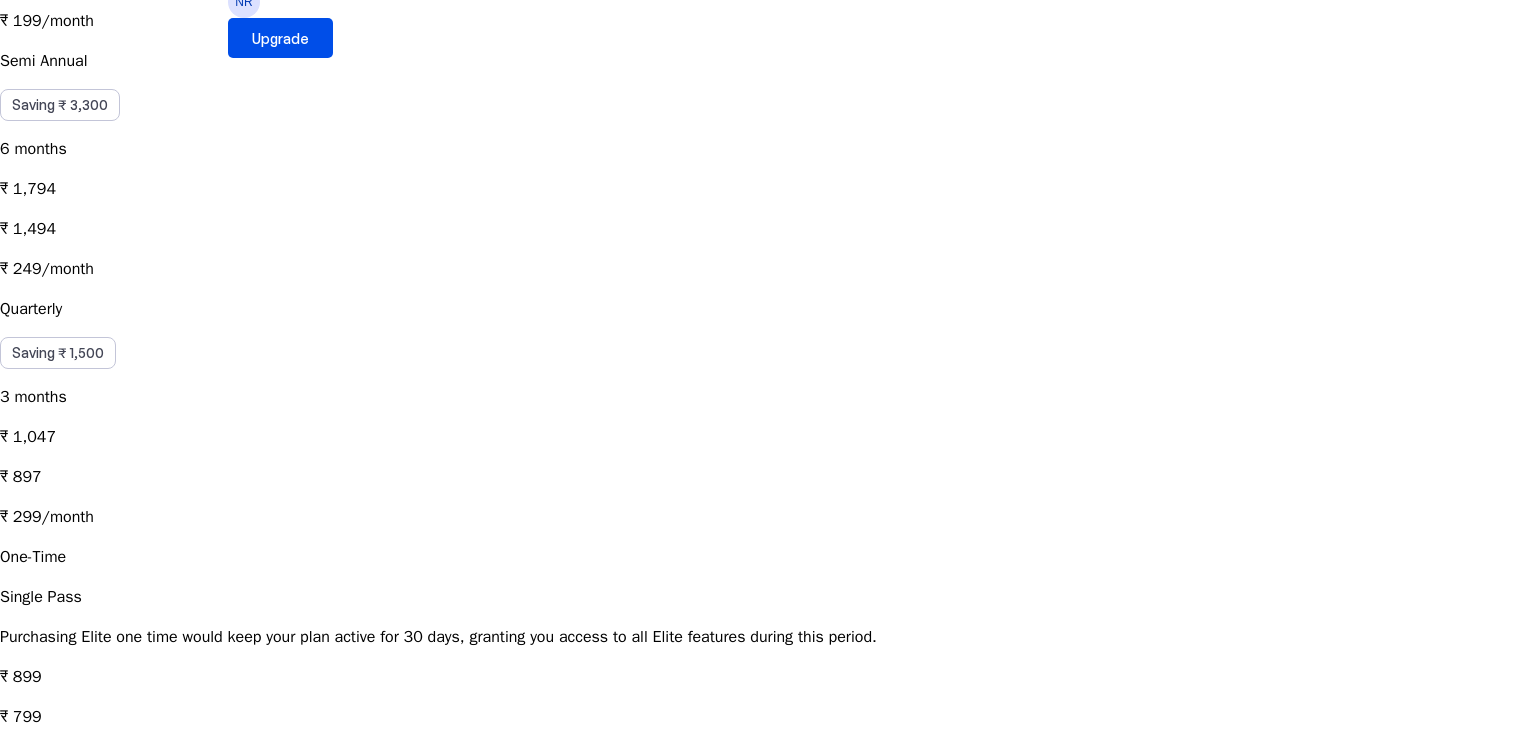 click on "local_activity Apply Coupon chevron_right" at bounding box center (768, 845) 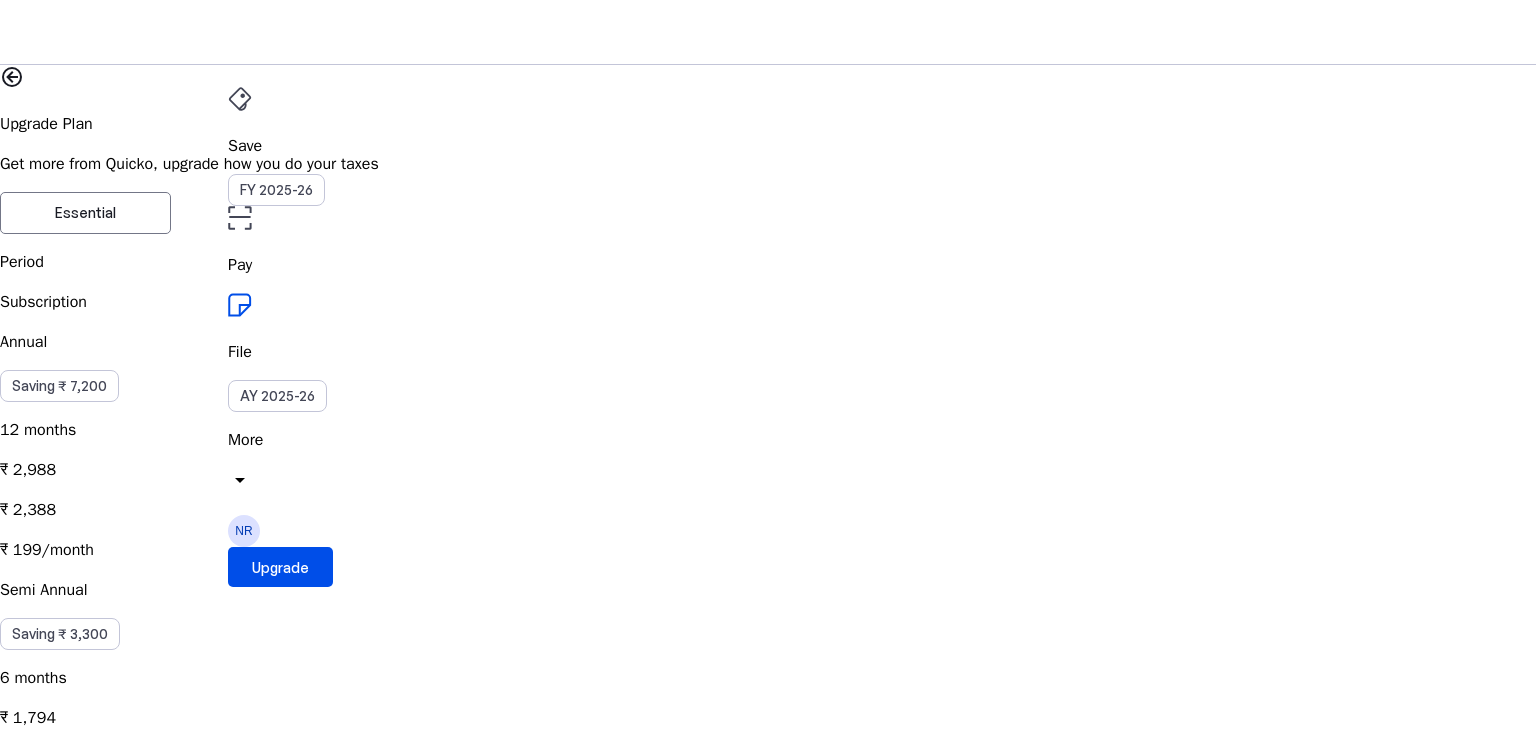 click on "Apply" at bounding box center (232, 2523) 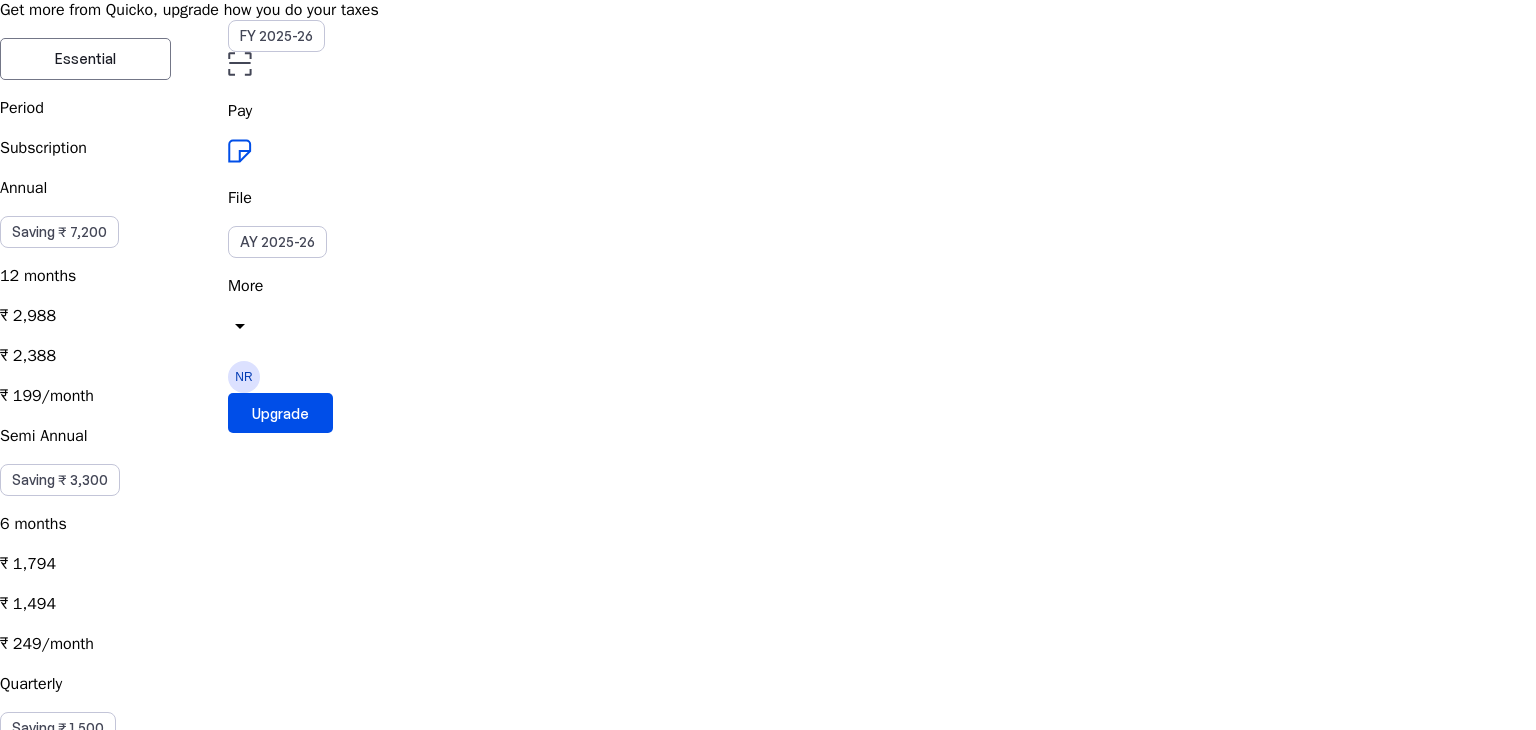 scroll, scrollTop: 0, scrollLeft: 0, axis: both 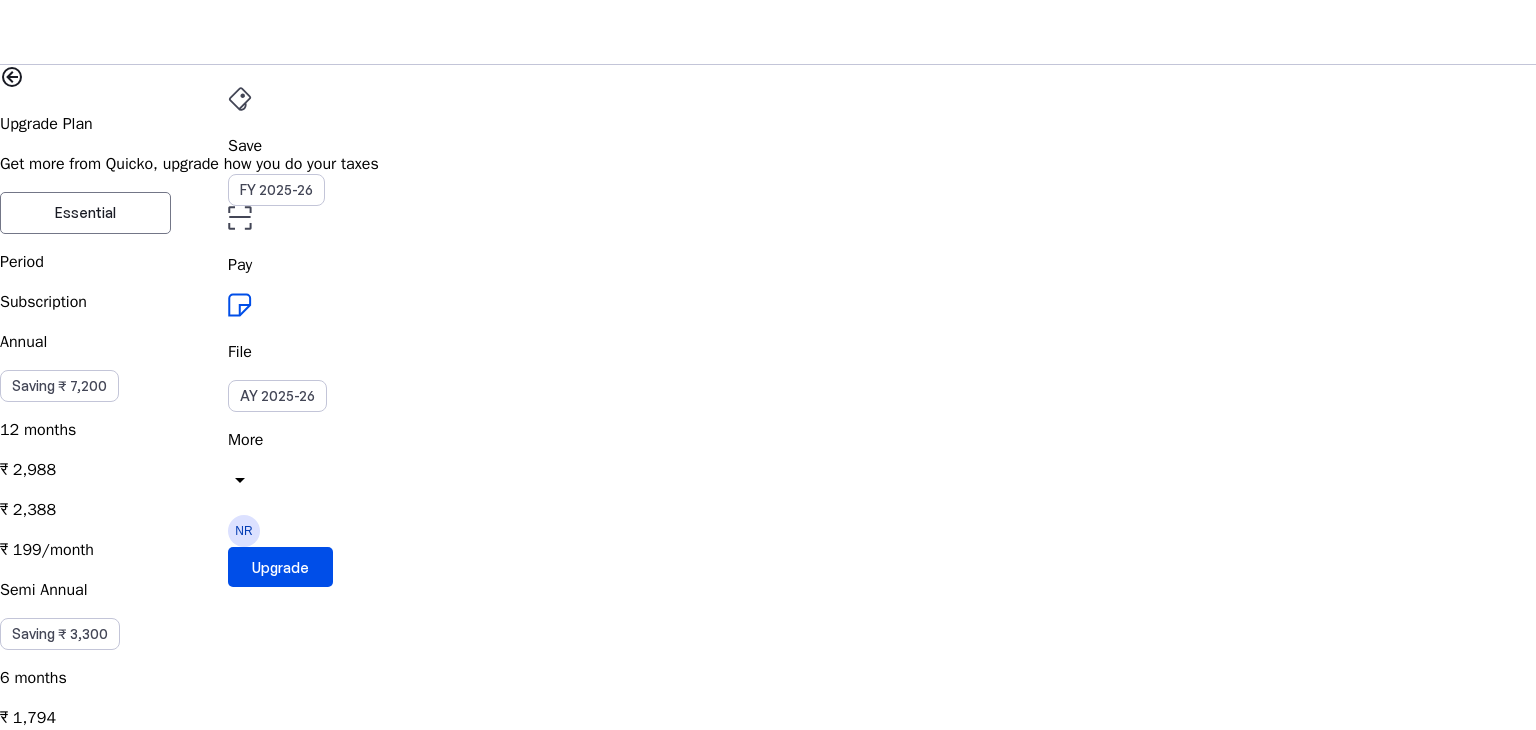 click on "Save" at bounding box center (768, 146) 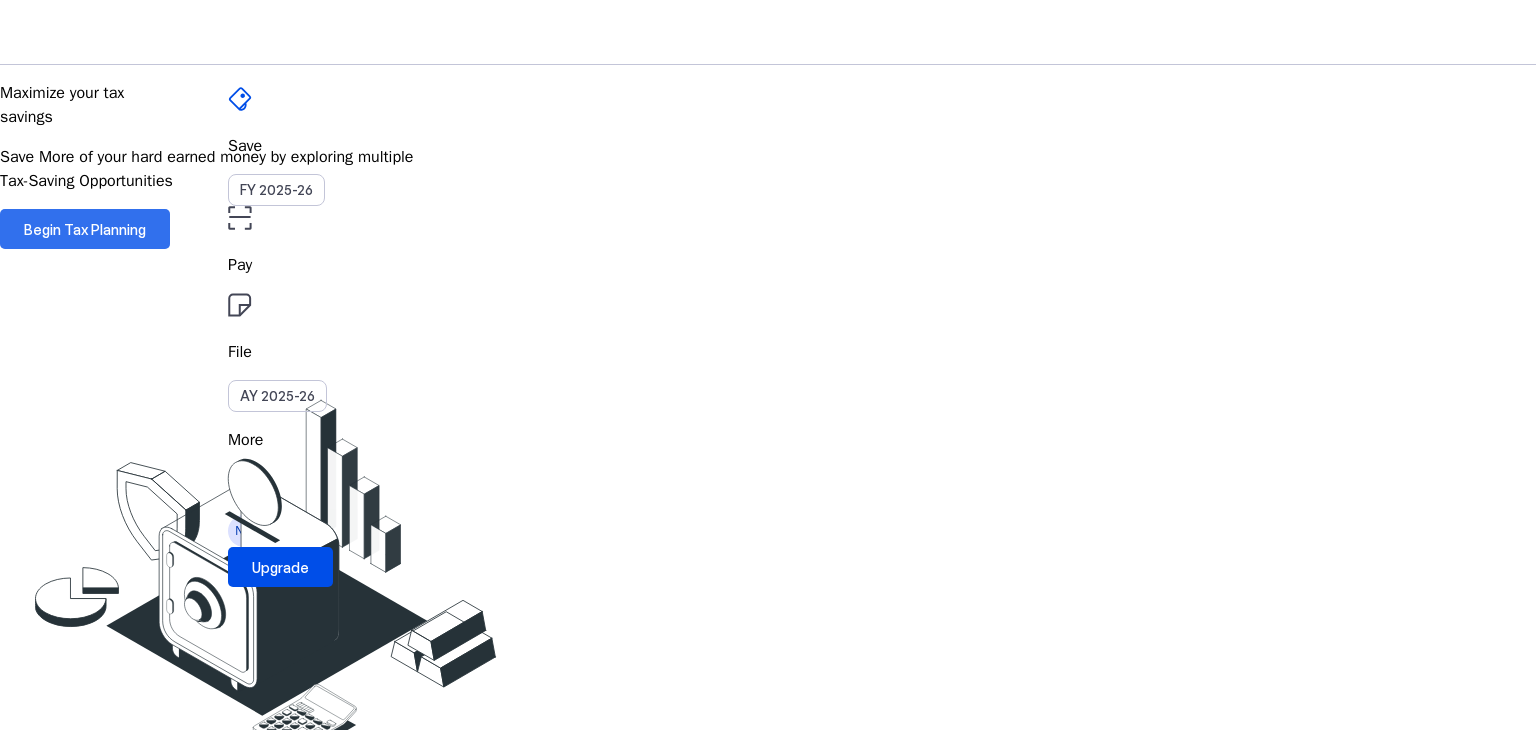 click on "Begin Tax Planning" at bounding box center [85, 229] 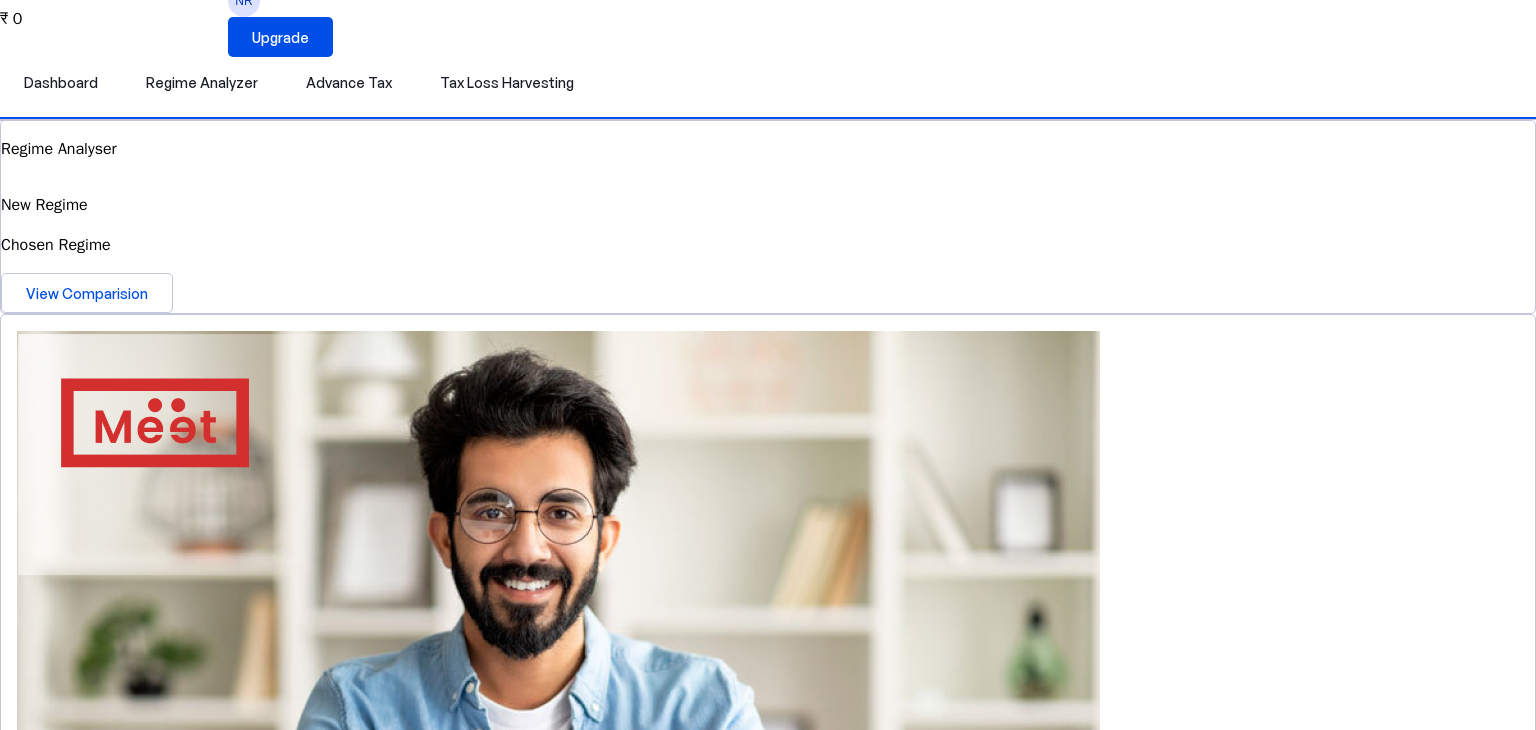 scroll, scrollTop: 0, scrollLeft: 0, axis: both 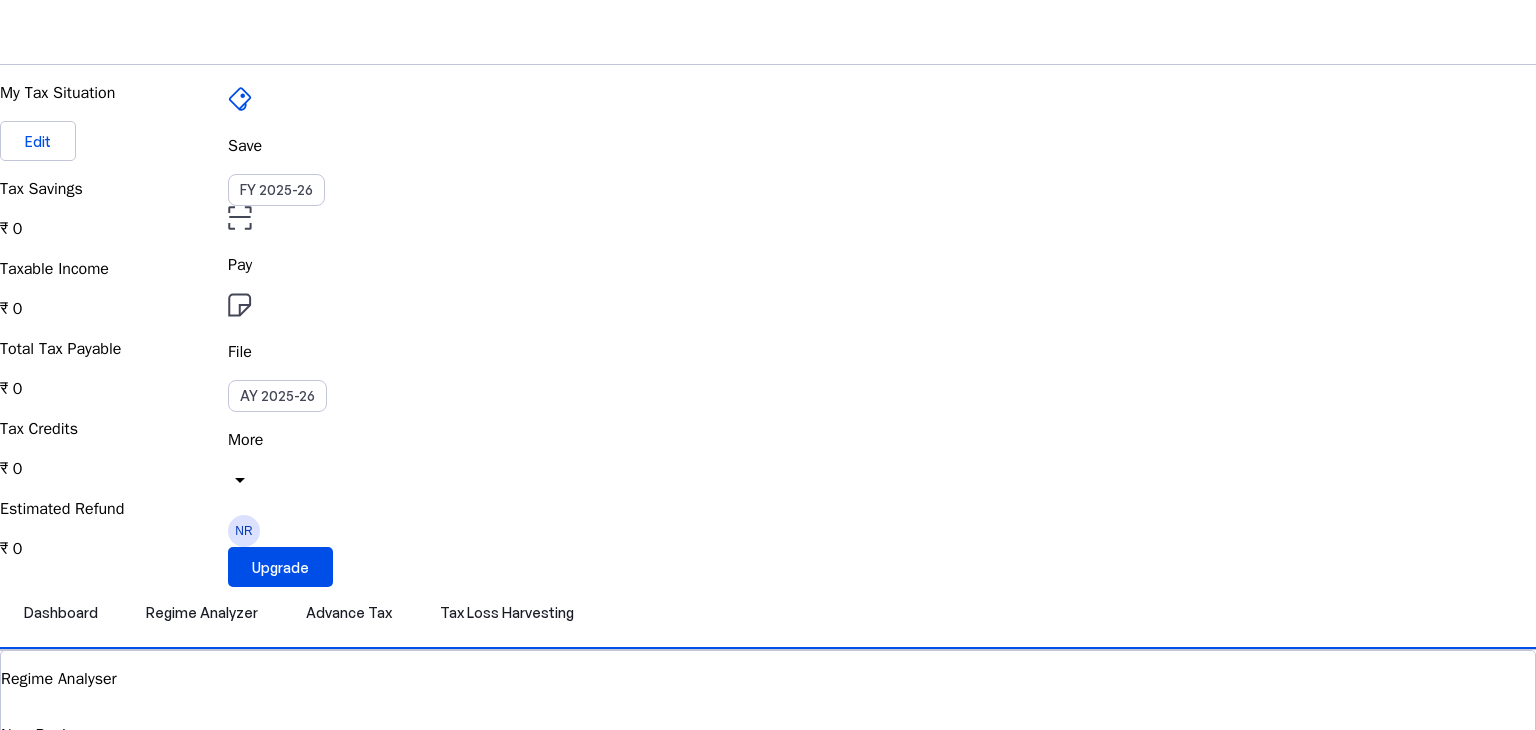 click on "arrow_drop_down" at bounding box center [240, 480] 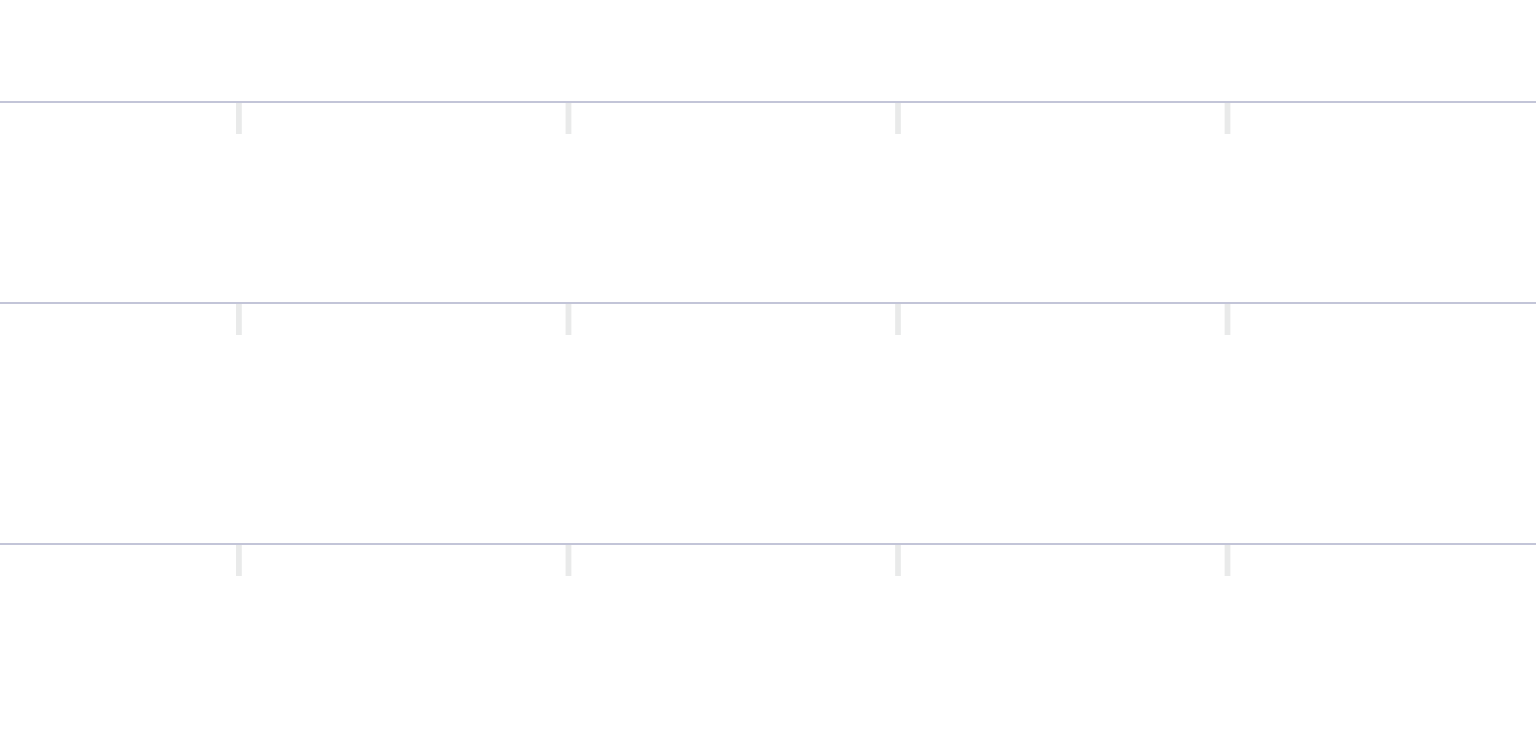 scroll, scrollTop: 0, scrollLeft: 0, axis: both 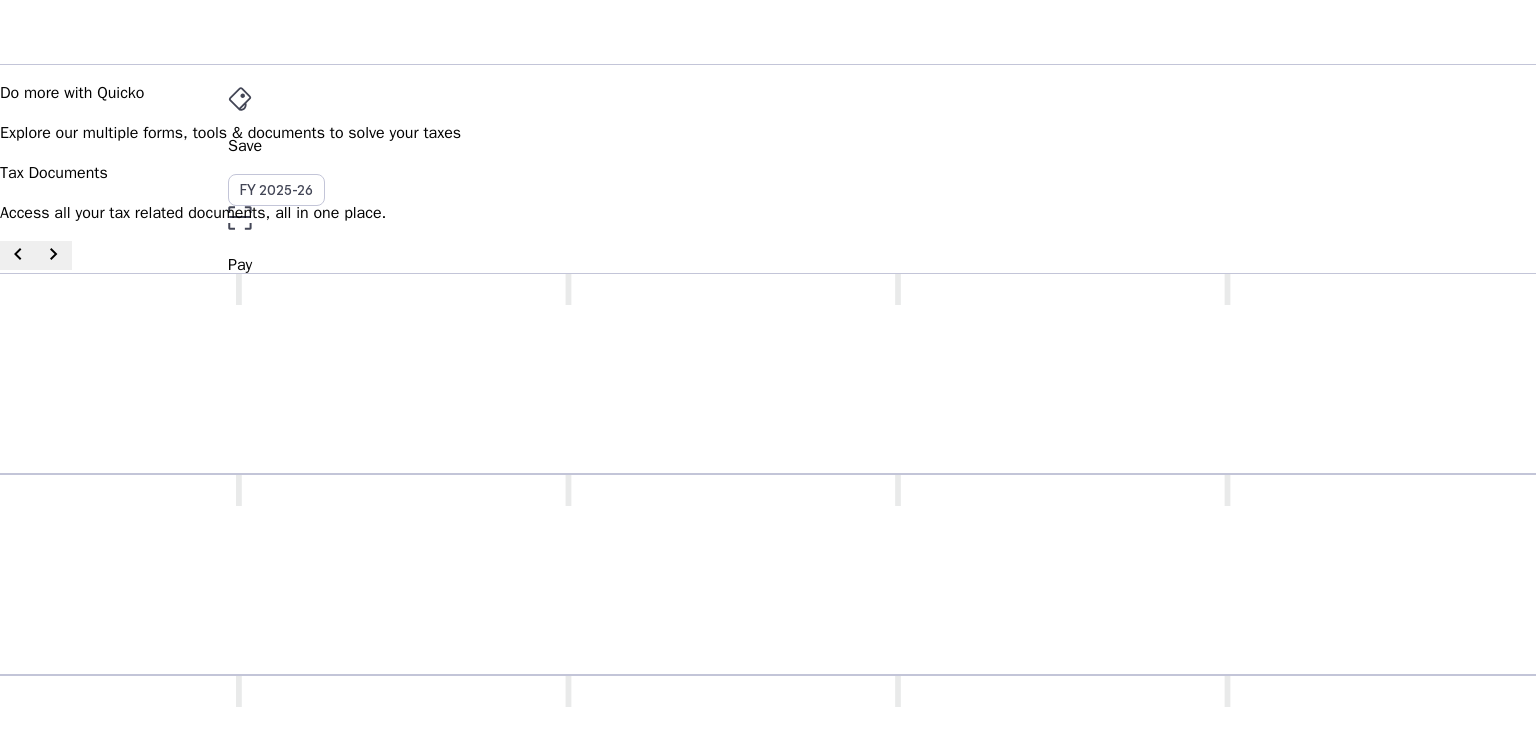 click on "Pay" at bounding box center [768, 146] 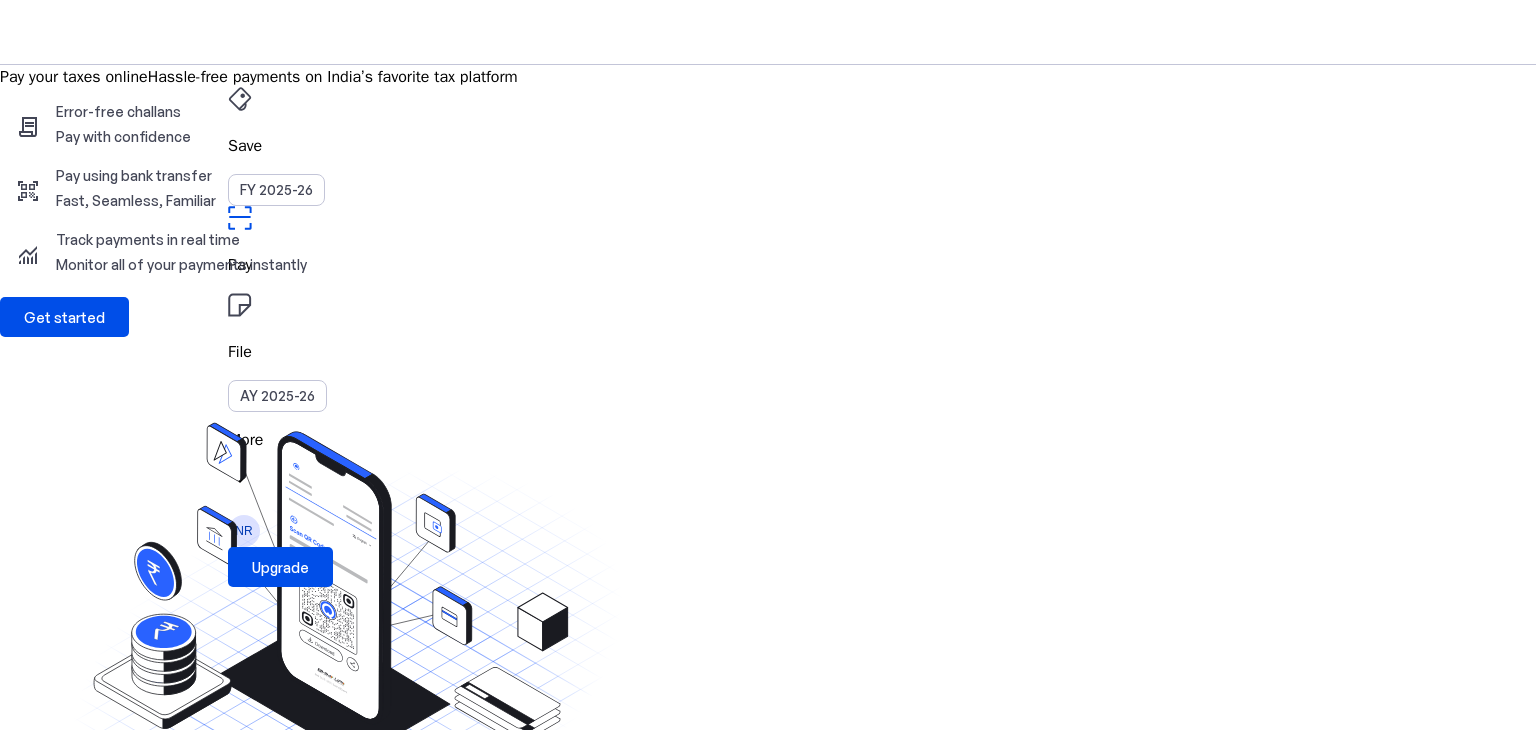click on "Save FY 2025-26" at bounding box center [768, 146] 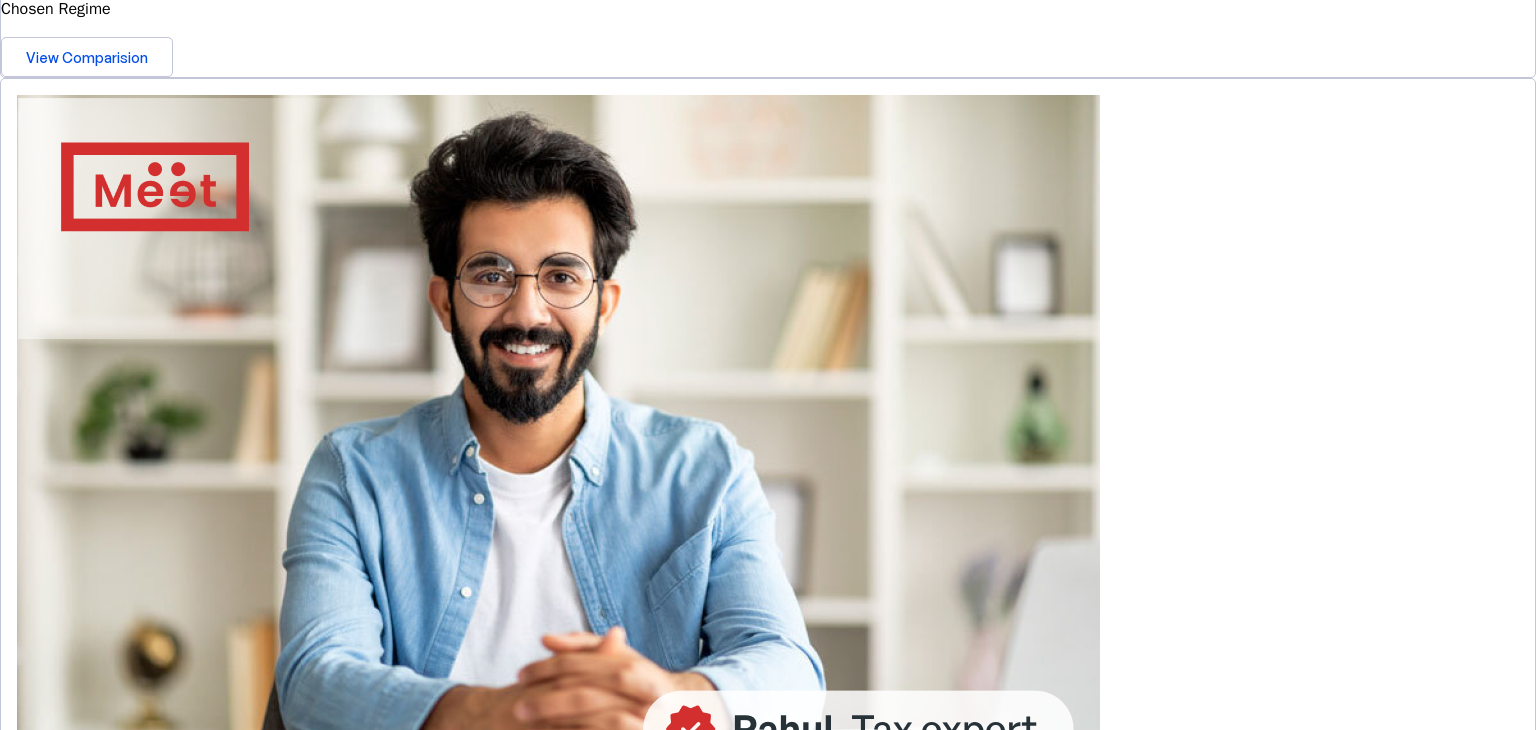 scroll, scrollTop: 823, scrollLeft: 0, axis: vertical 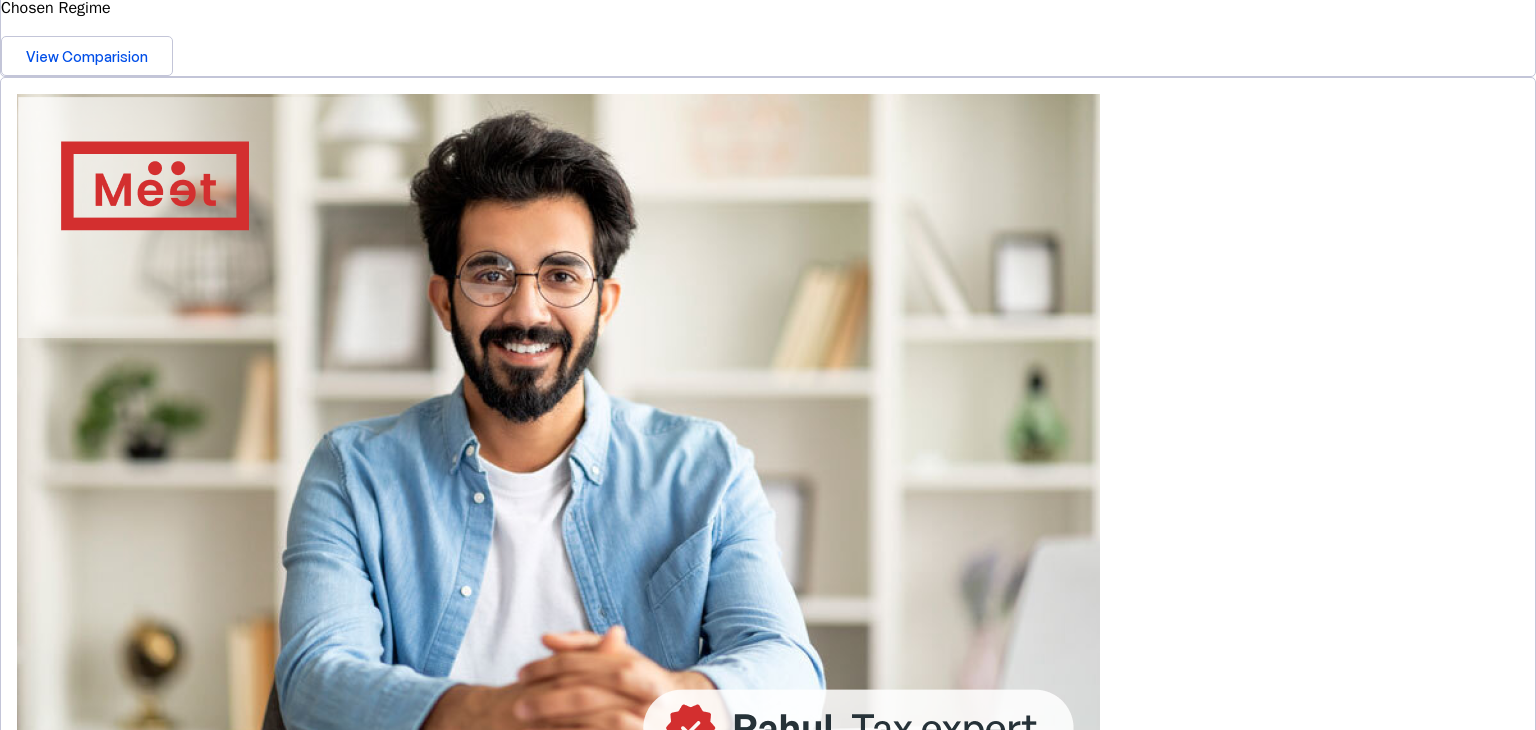 click on "Get in touch" at bounding box center (768, 977) 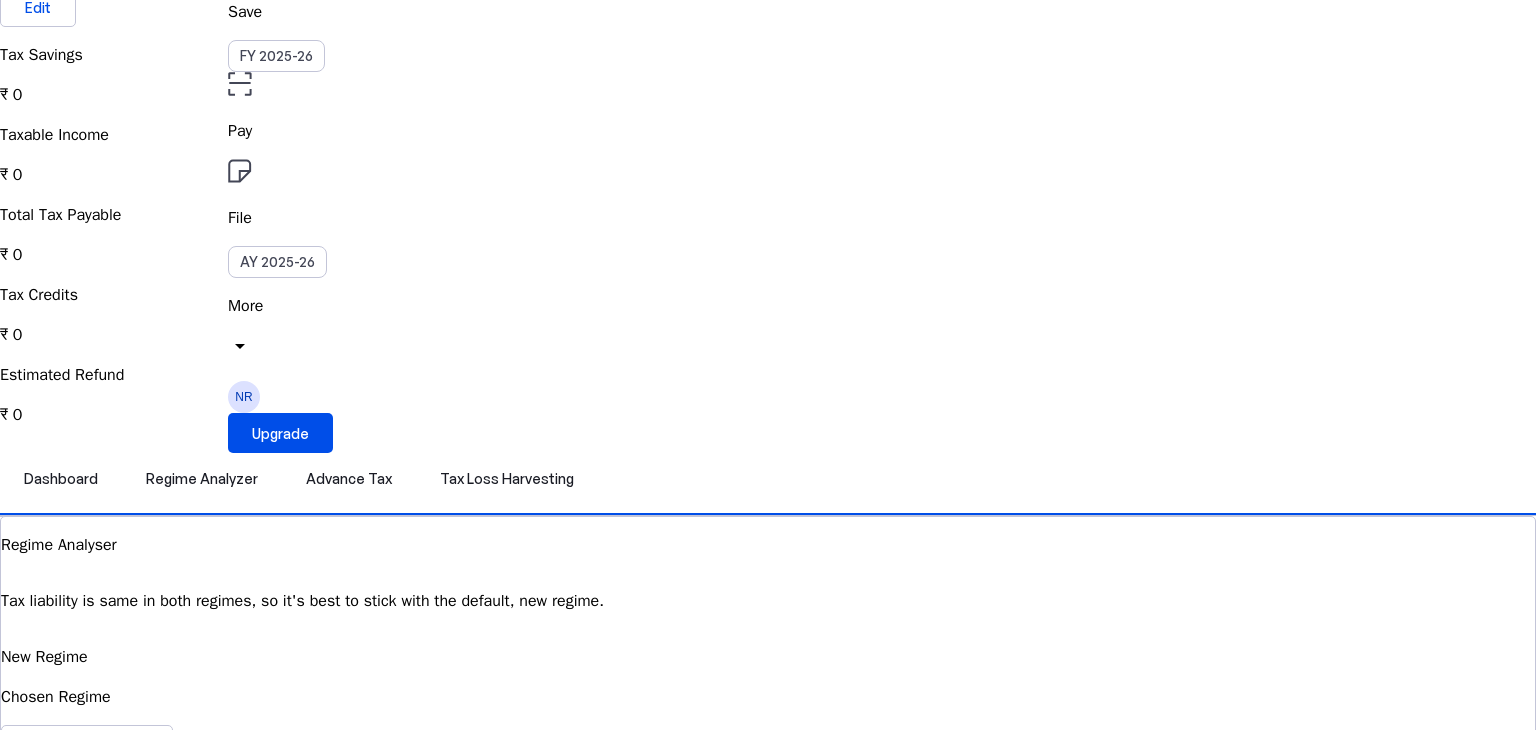 scroll, scrollTop: 0, scrollLeft: 0, axis: both 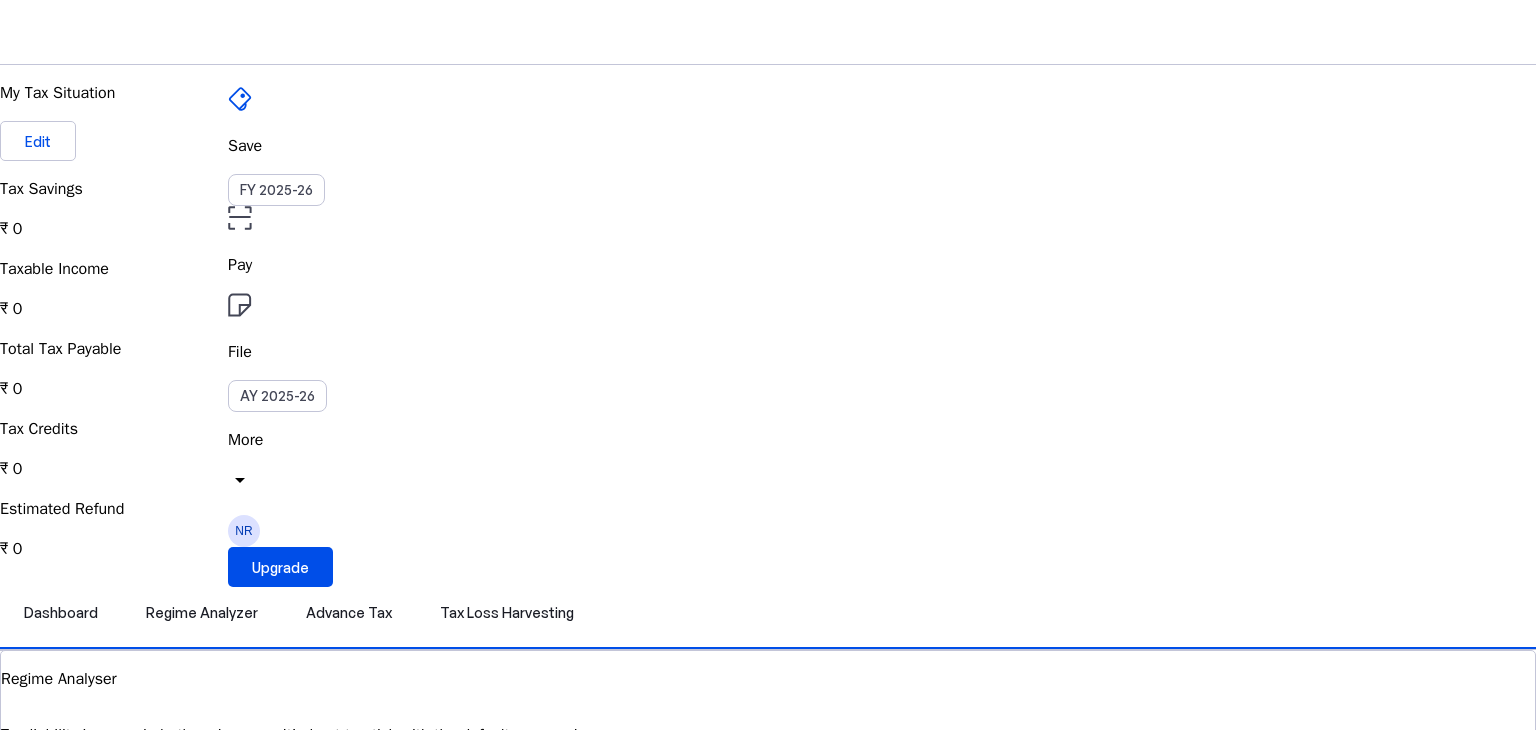 click on "Save FY 2025-26 Pay File AY 2025-26 More arrow_drop_down NR Upgrade" at bounding box center [768, 32] 